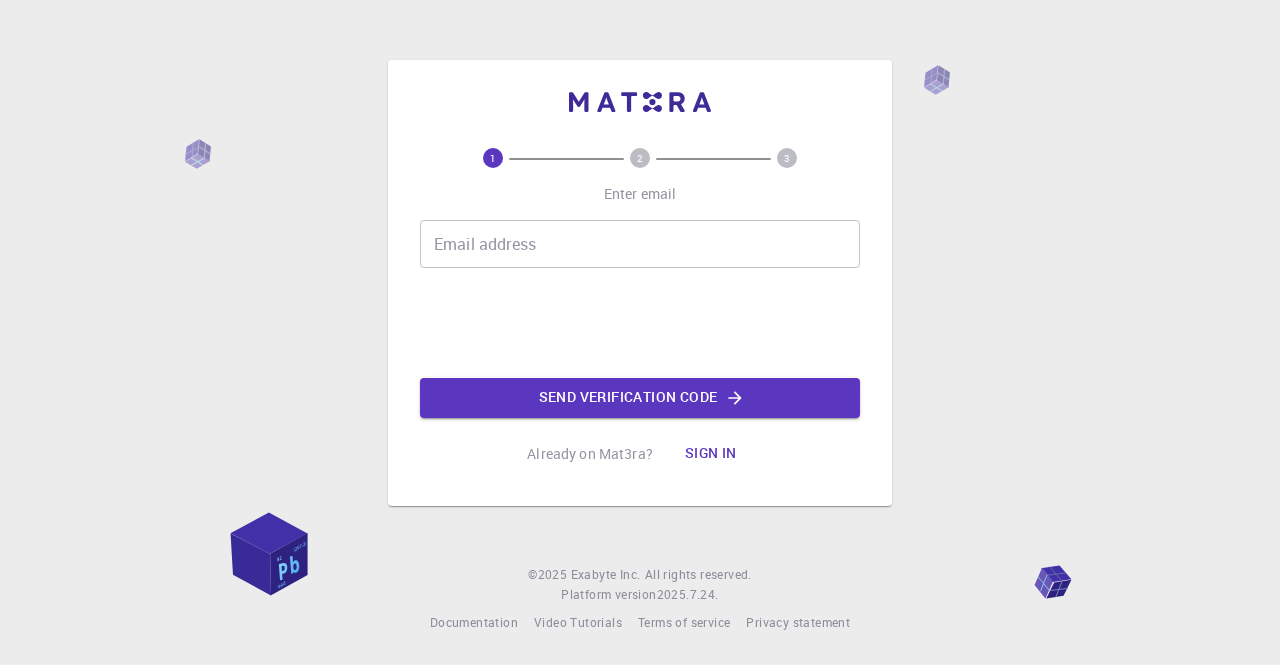 scroll, scrollTop: 0, scrollLeft: 0, axis: both 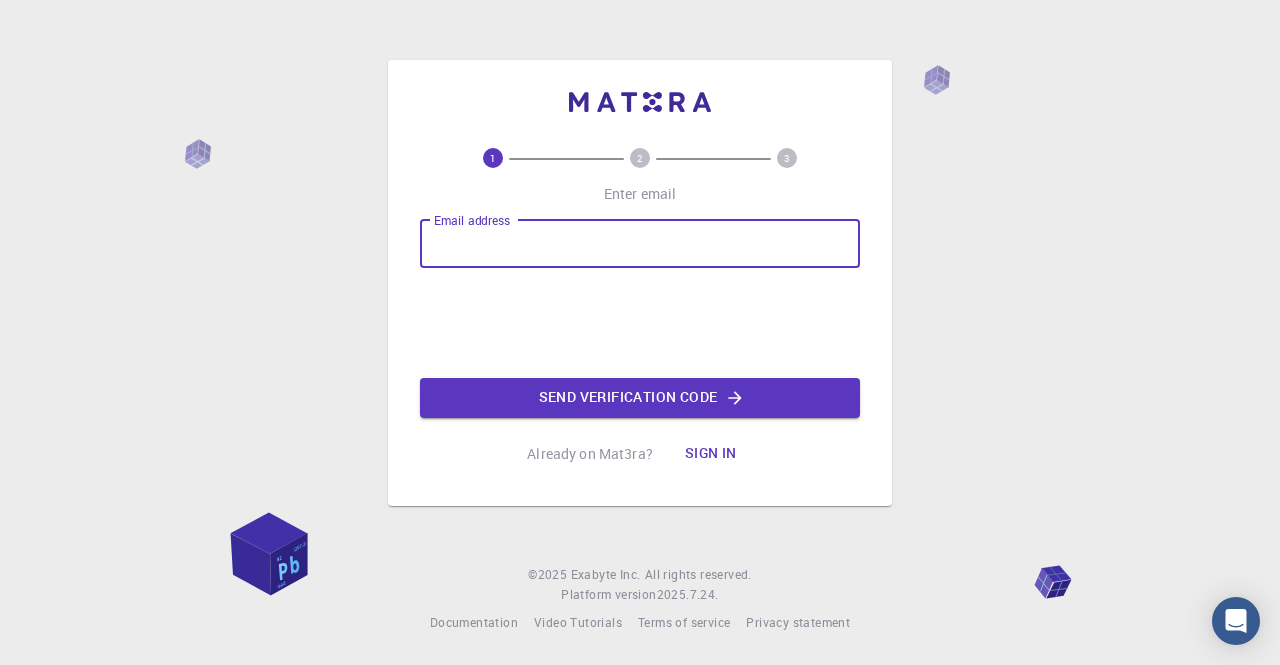 type on "jean-dominique.francois@example.com" 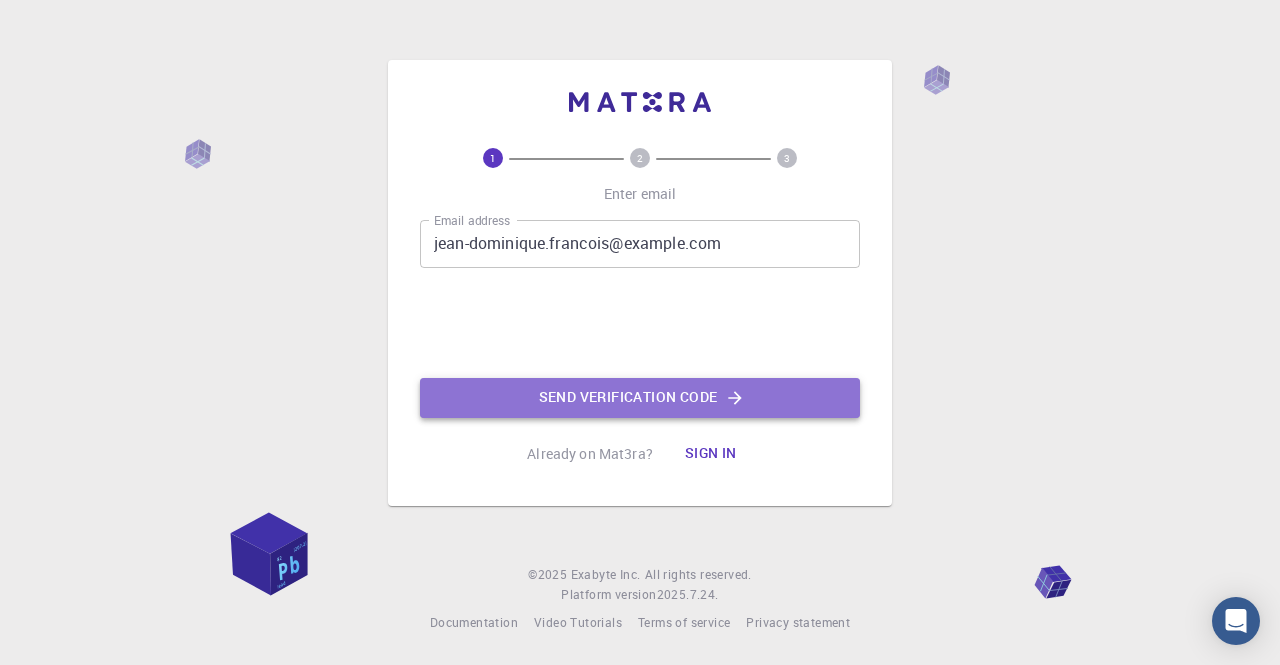 click on "Send verification code" 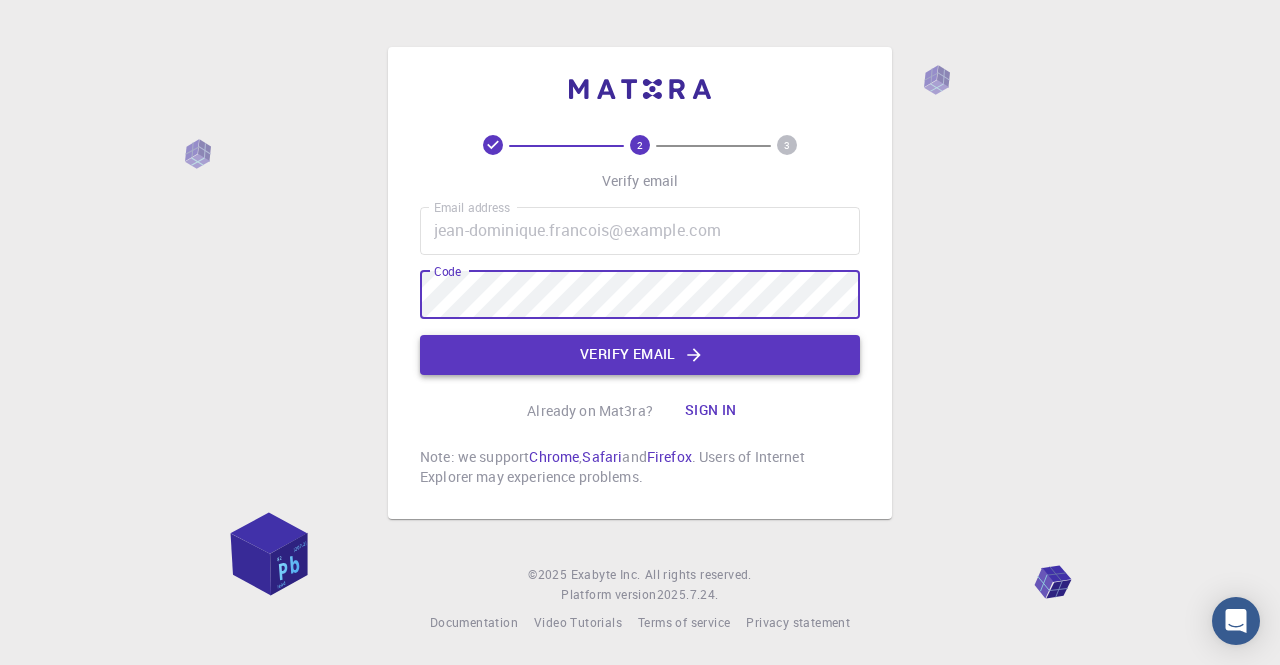 click on "Verify email" 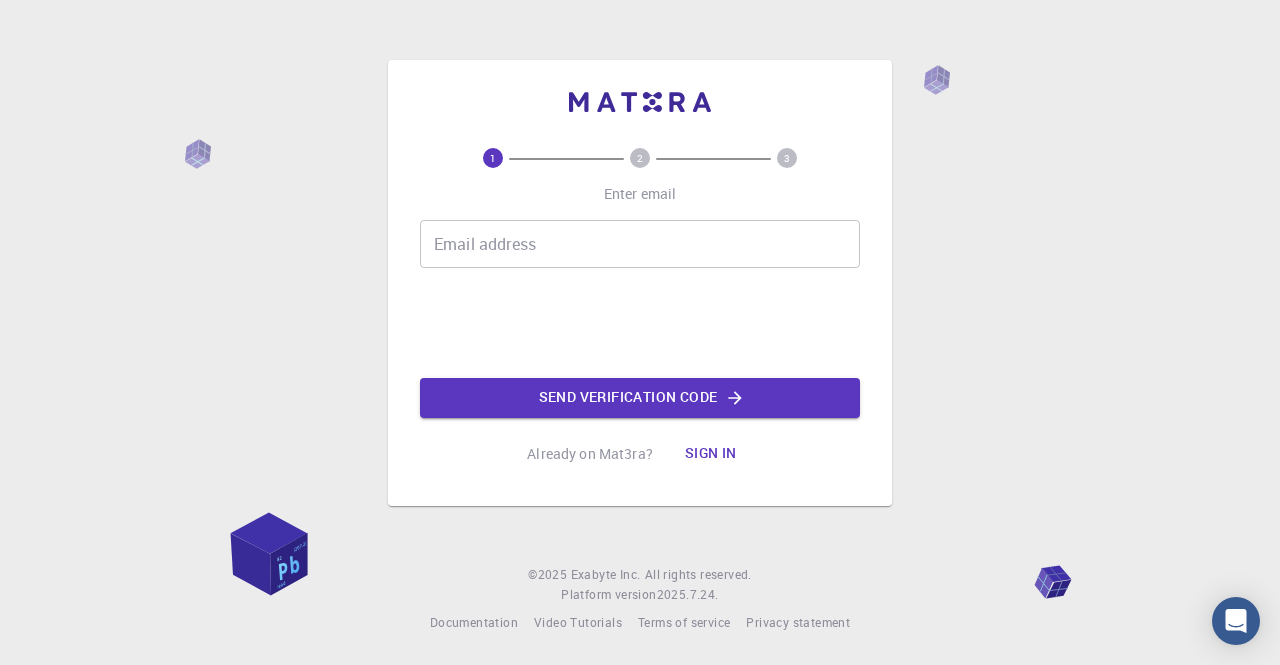 scroll, scrollTop: 0, scrollLeft: 0, axis: both 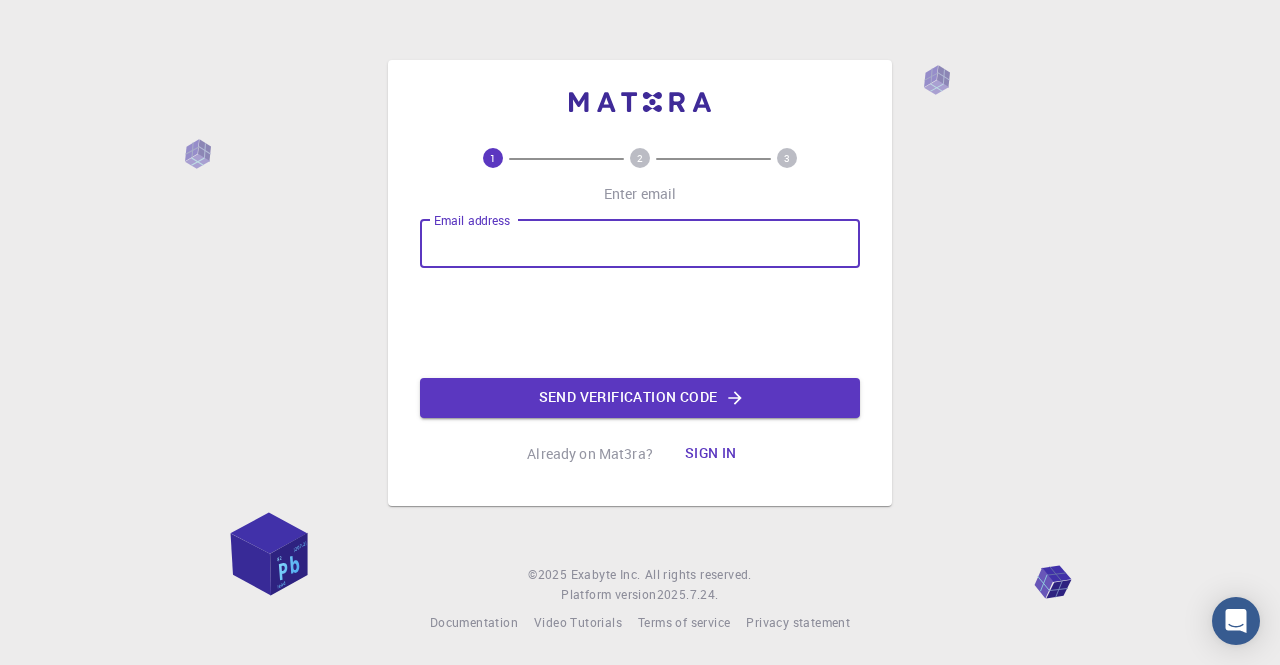 click on "Email address Email address" at bounding box center (640, 244) 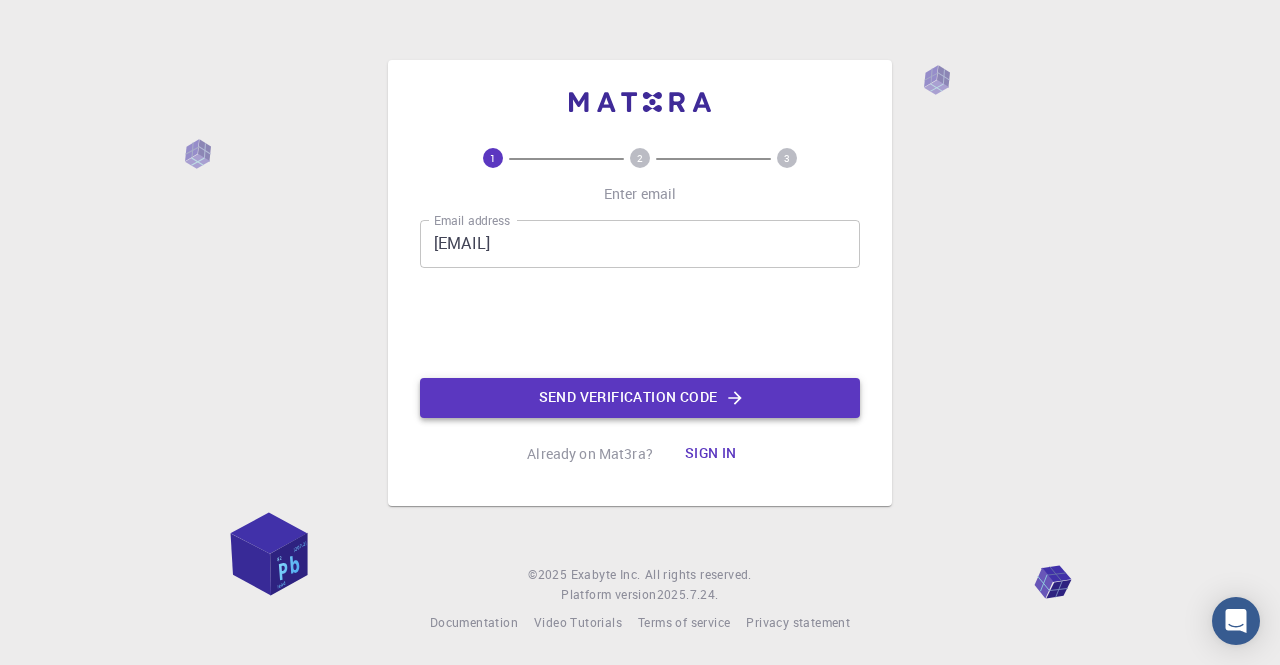 click on "Send verification code" 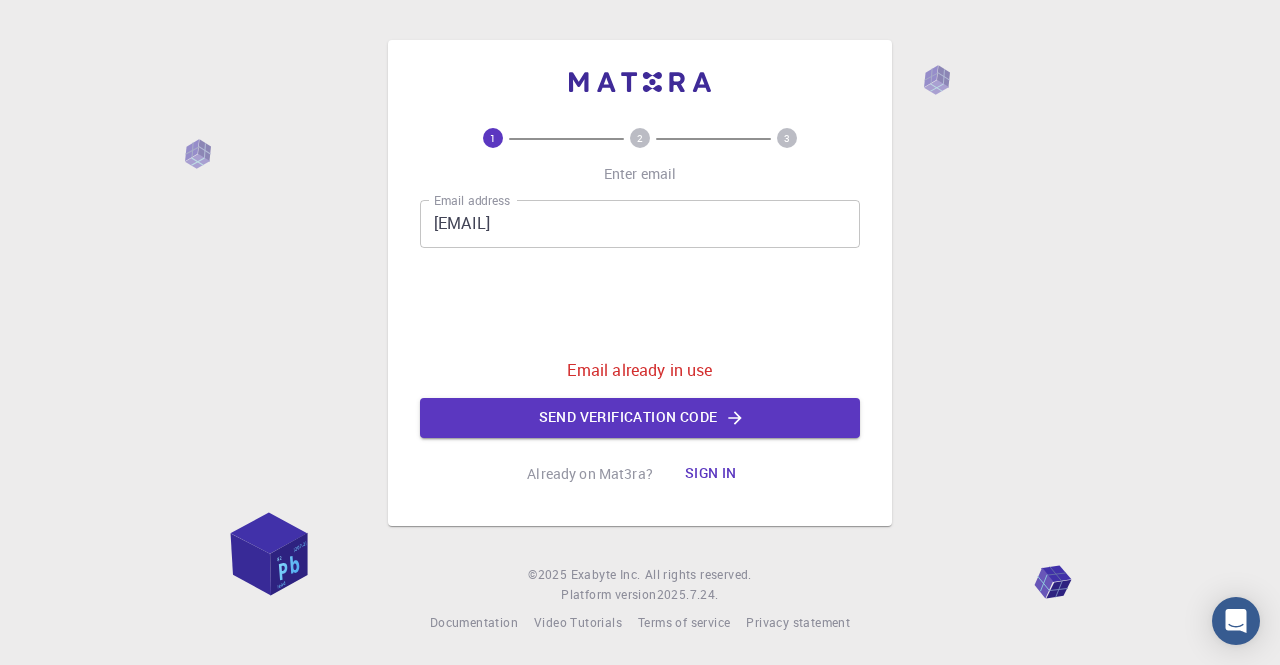 click on "Sign in" at bounding box center (711, 474) 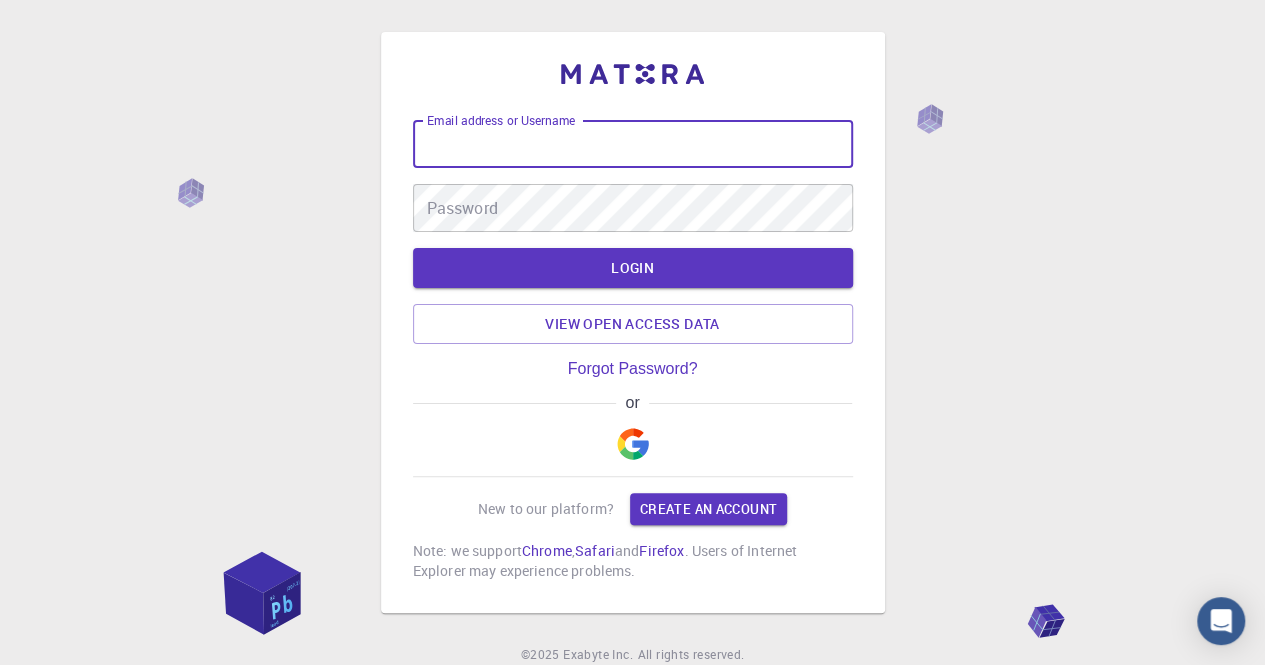 click on "Email address or Username" at bounding box center (633, 144) 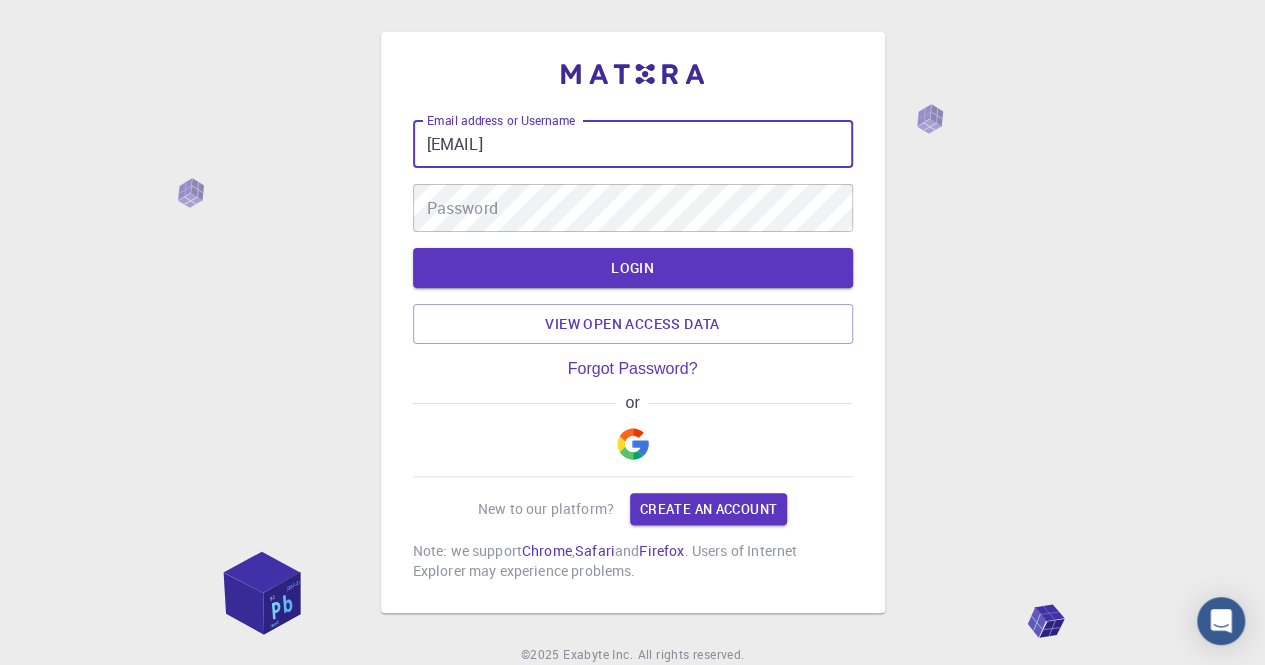 drag, startPoint x: 615, startPoint y: 144, endPoint x: 756, endPoint y: 133, distance: 141.42842 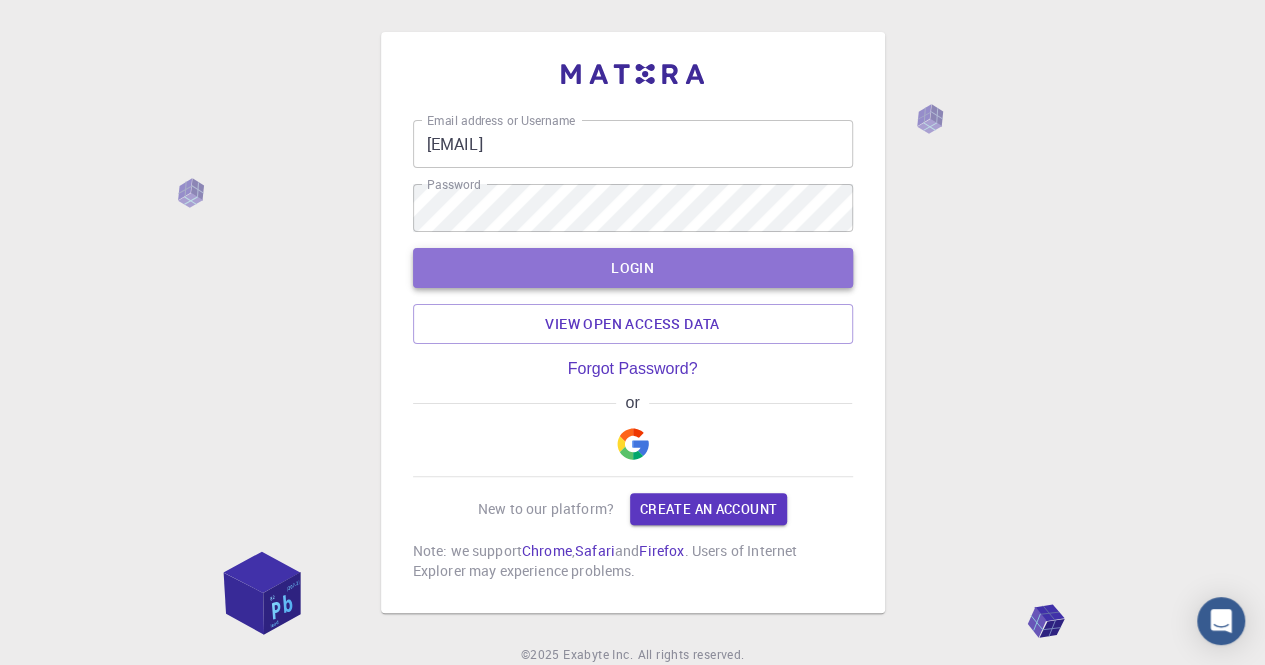 click on "LOGIN" at bounding box center (633, 268) 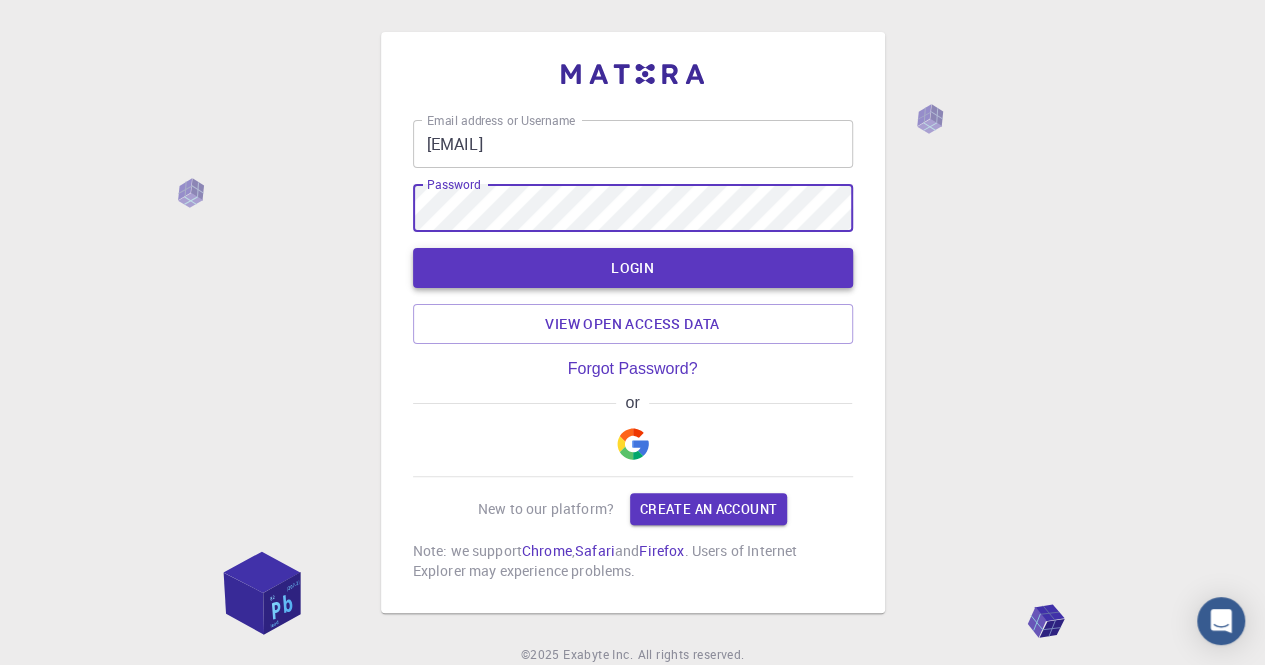 click on "LOGIN" at bounding box center (633, 268) 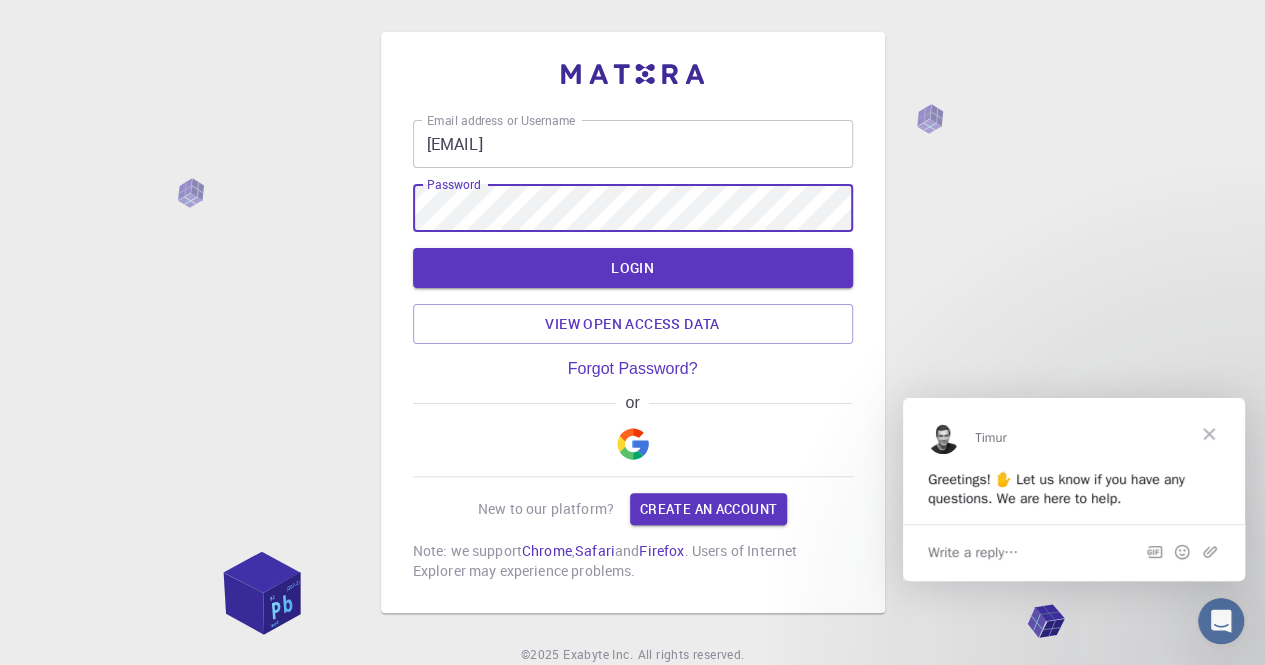 scroll, scrollTop: 0, scrollLeft: 0, axis: both 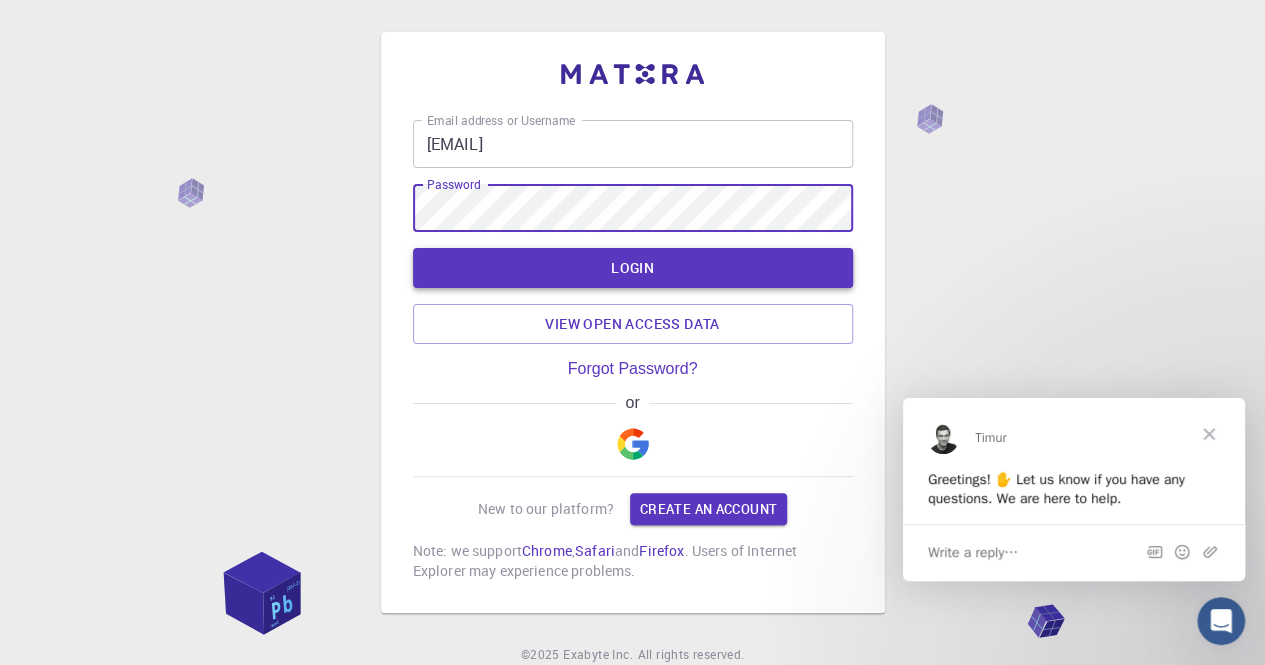 click on "LOGIN" at bounding box center [633, 268] 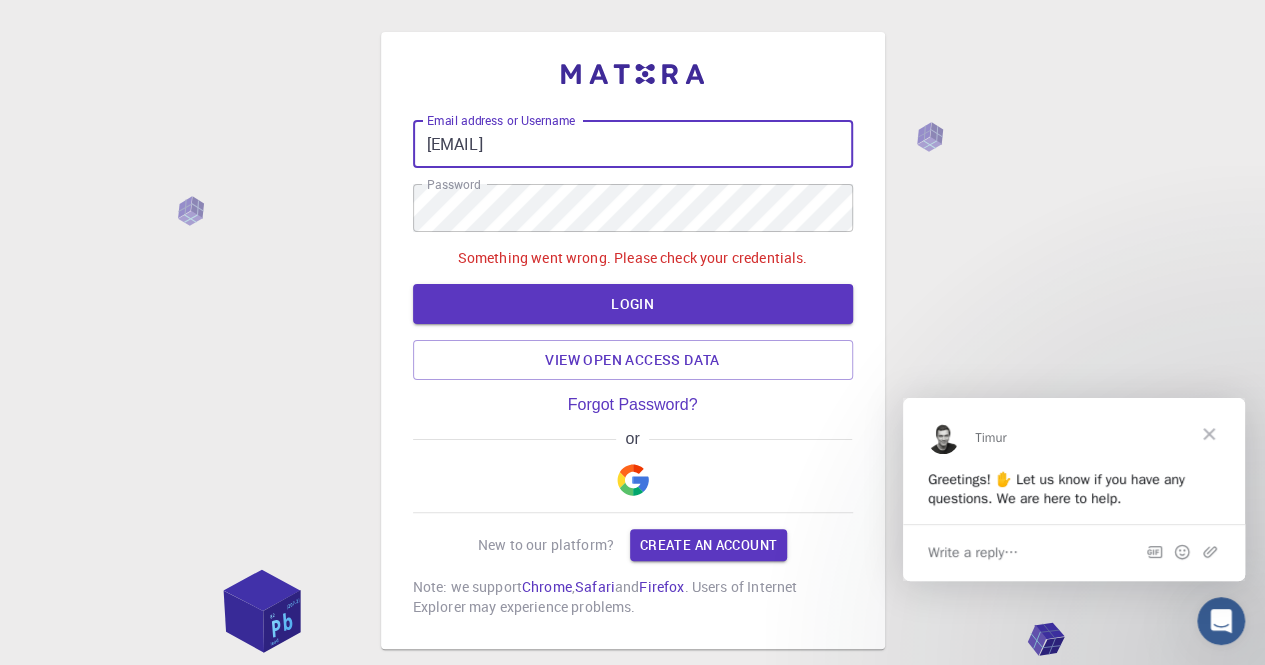 drag, startPoint x: 622, startPoint y: 142, endPoint x: 743, endPoint y: 154, distance: 121.59358 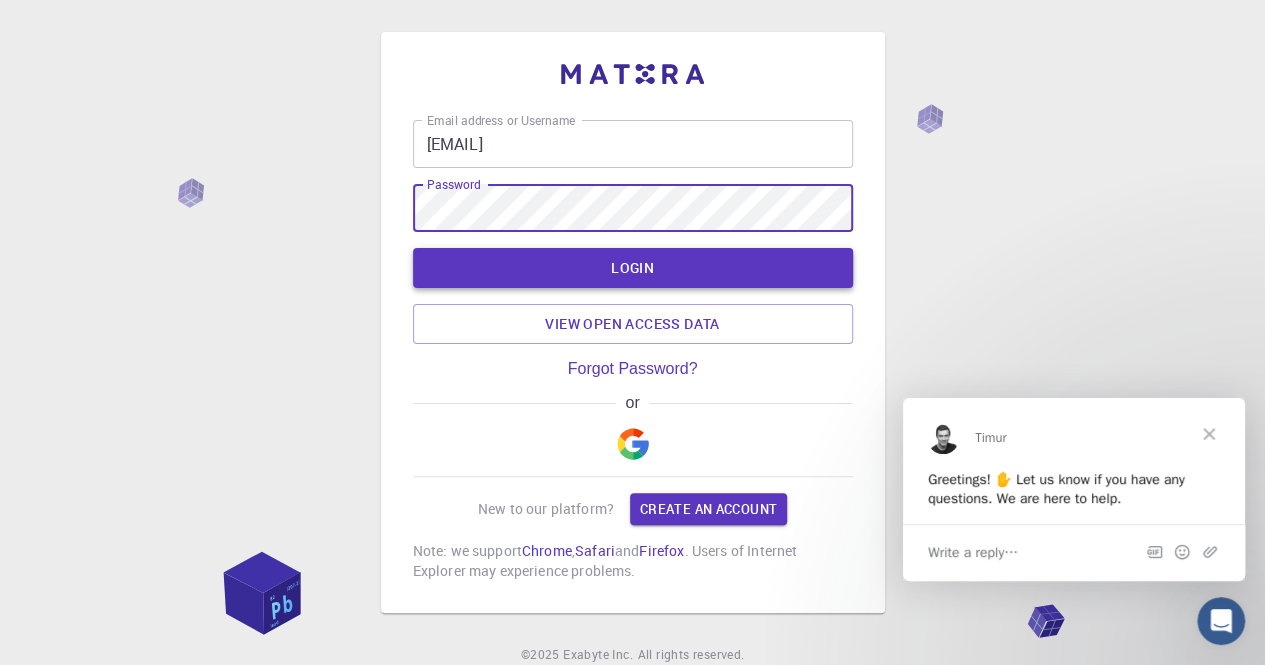 click on "LOGIN" at bounding box center (633, 268) 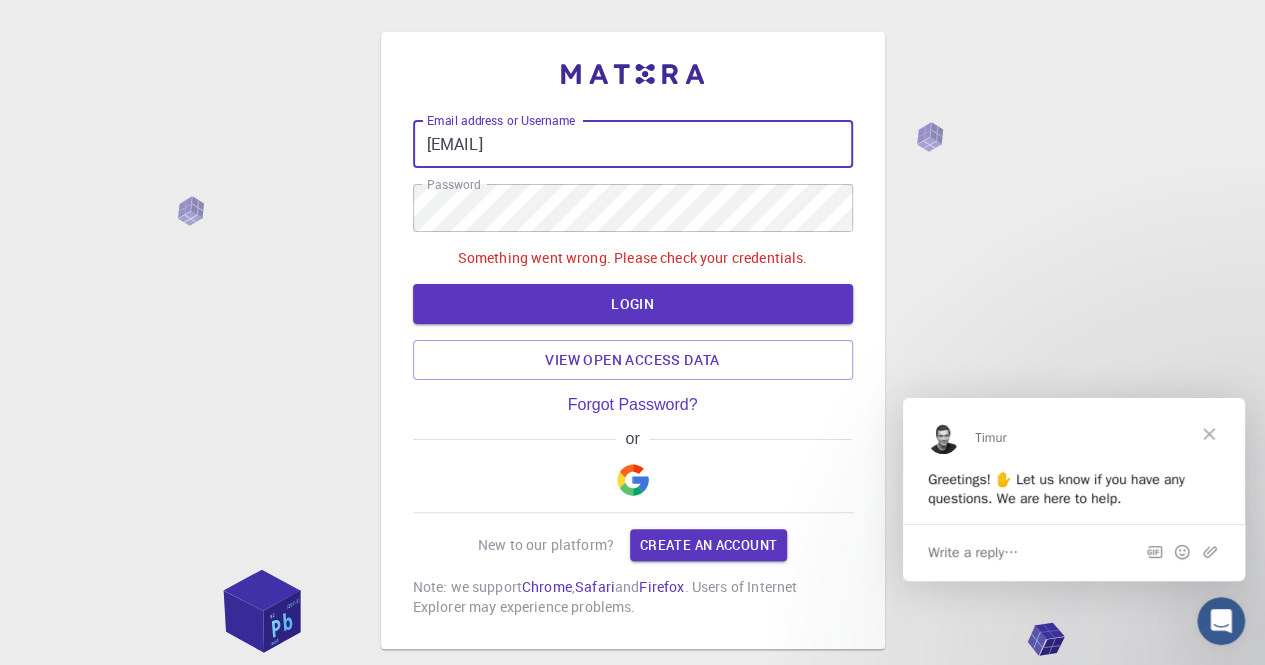 drag, startPoint x: 621, startPoint y: 146, endPoint x: 710, endPoint y: 157, distance: 89.6772 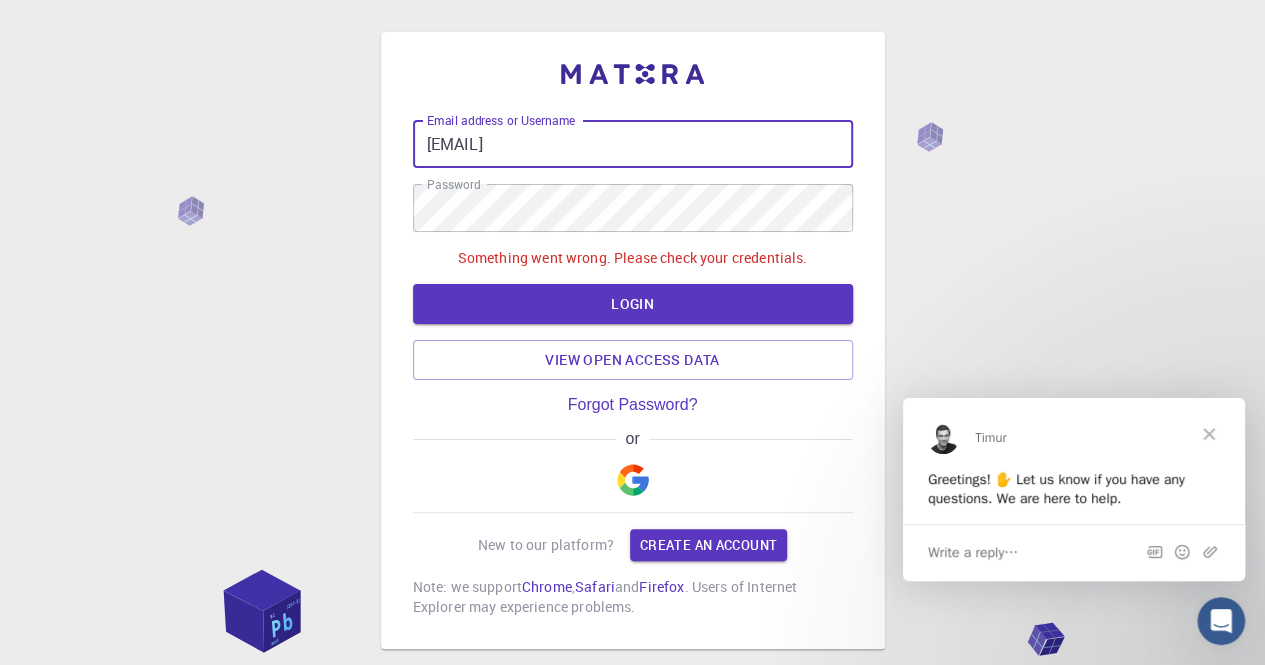 click on "[TEXT] [EMAIL] [TEXT] [TEXT] [TEXT]" at bounding box center [633, 176] 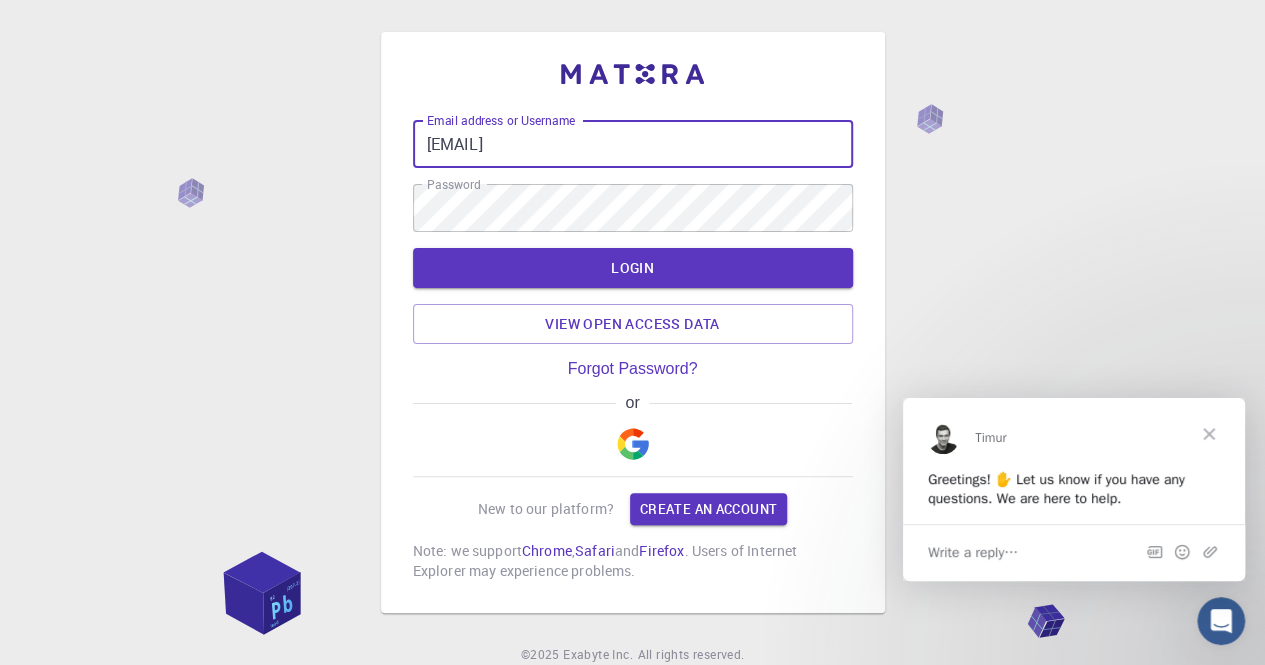 type on "[EMAIL]" 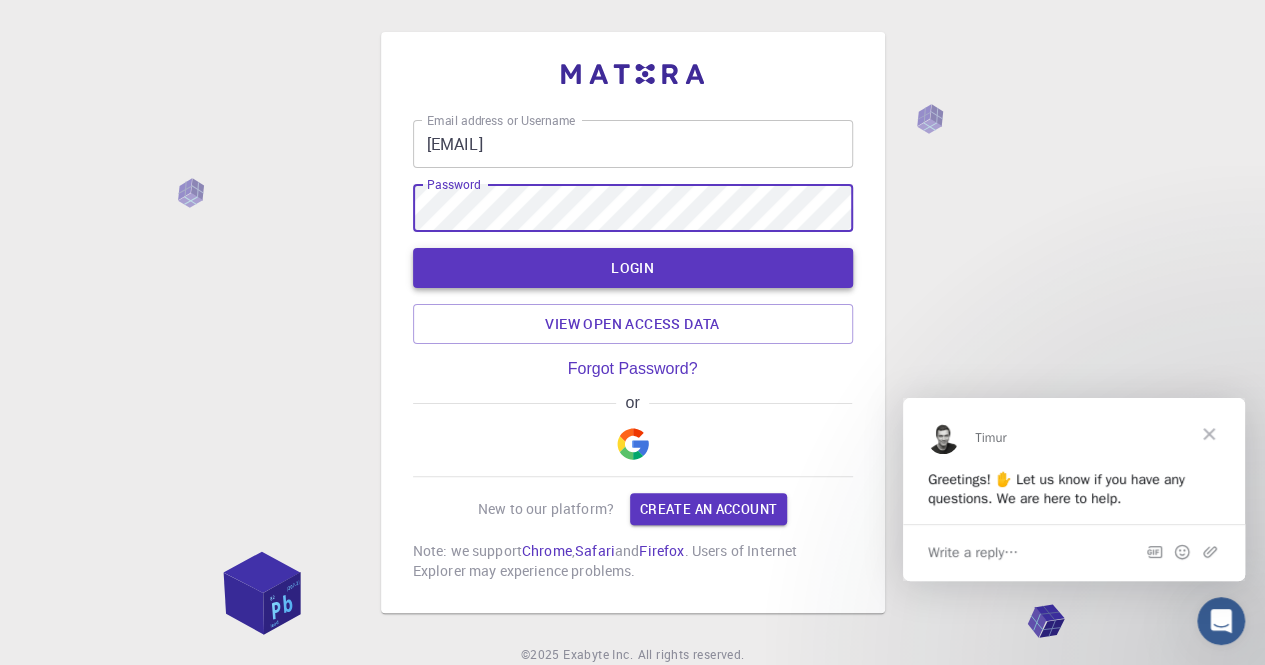 click on "LOGIN" at bounding box center (633, 268) 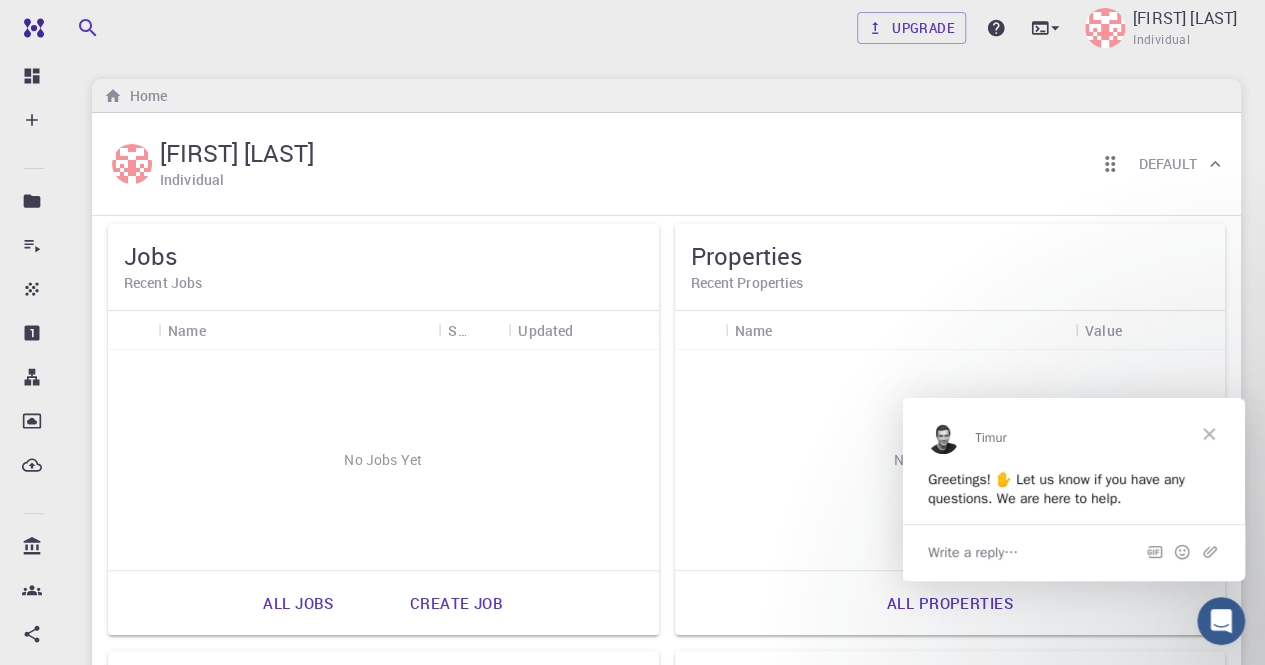 scroll, scrollTop: 0, scrollLeft: 0, axis: both 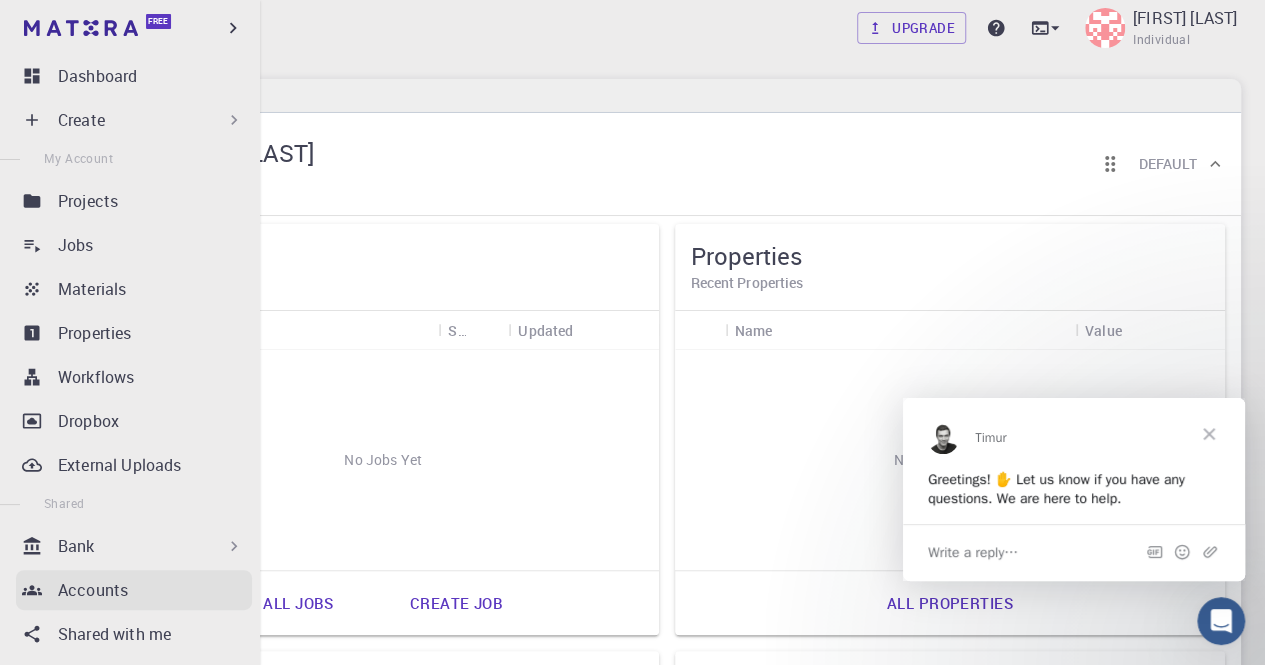 click on "Accounts" at bounding box center [134, 590] 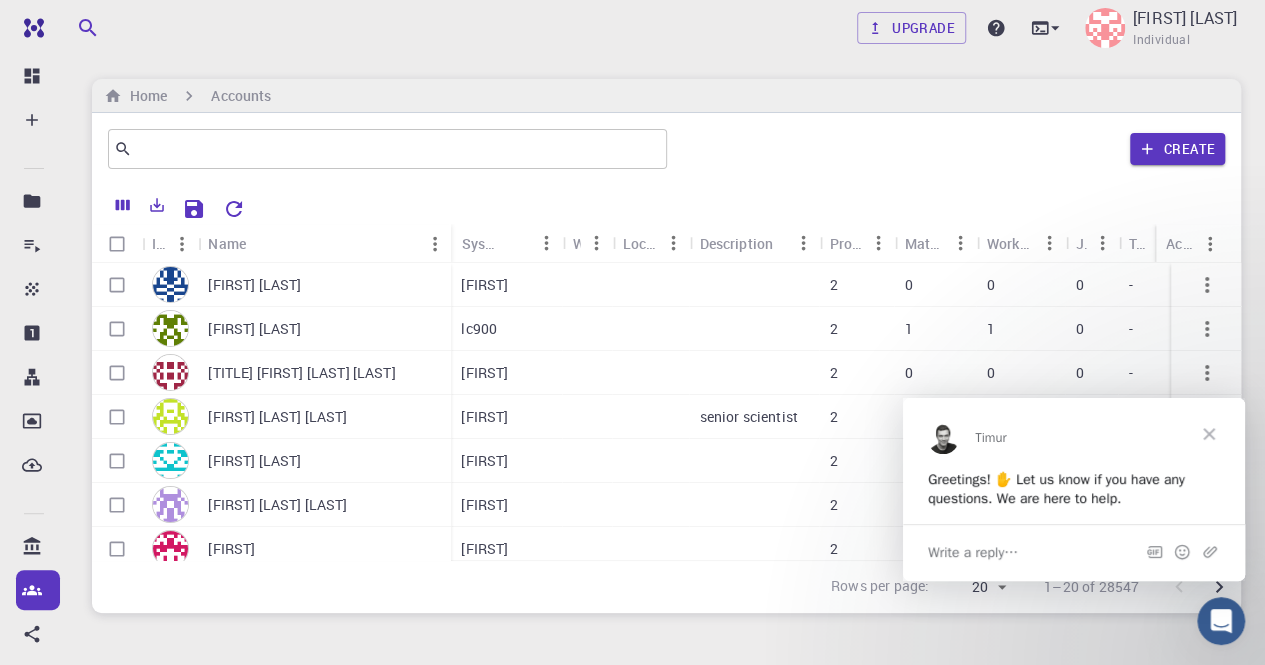 click at bounding box center (1209, 433) 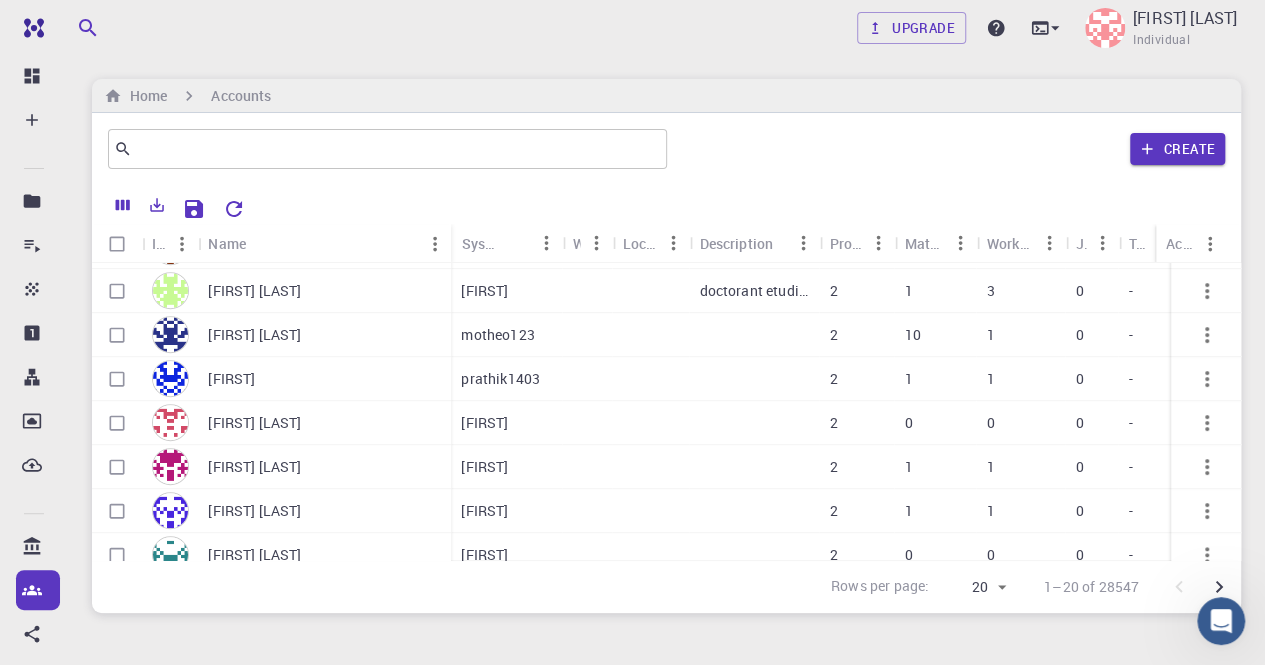 scroll, scrollTop: 598, scrollLeft: 0, axis: vertical 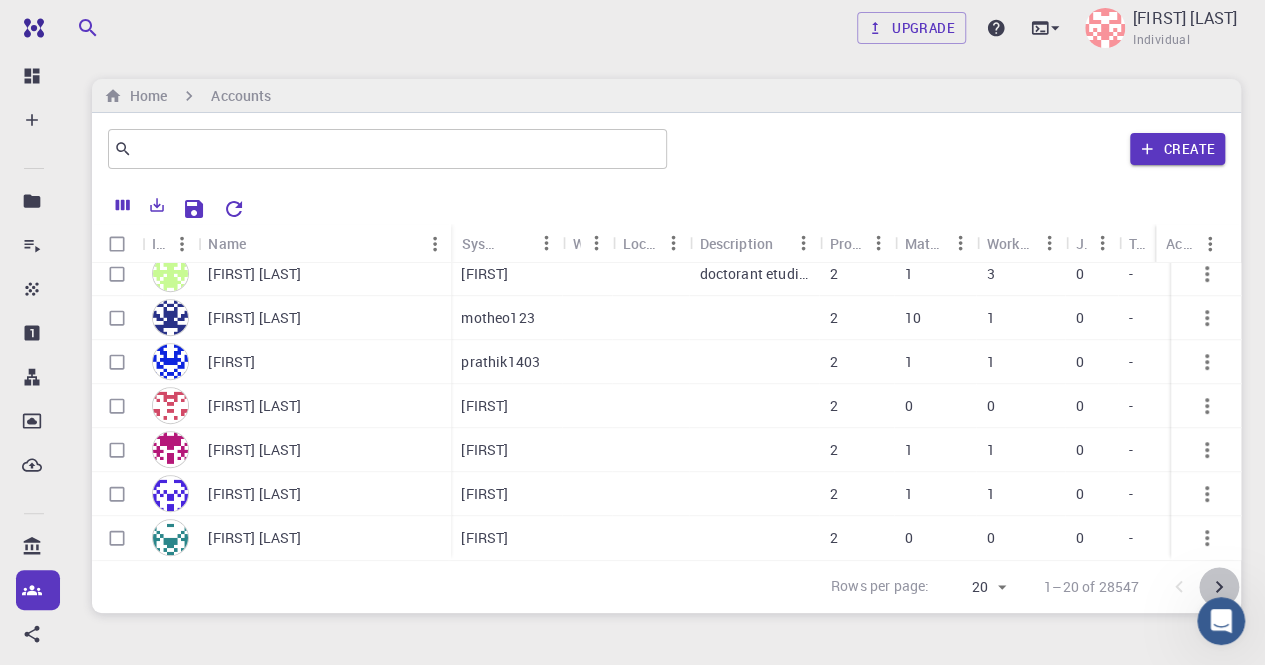 click 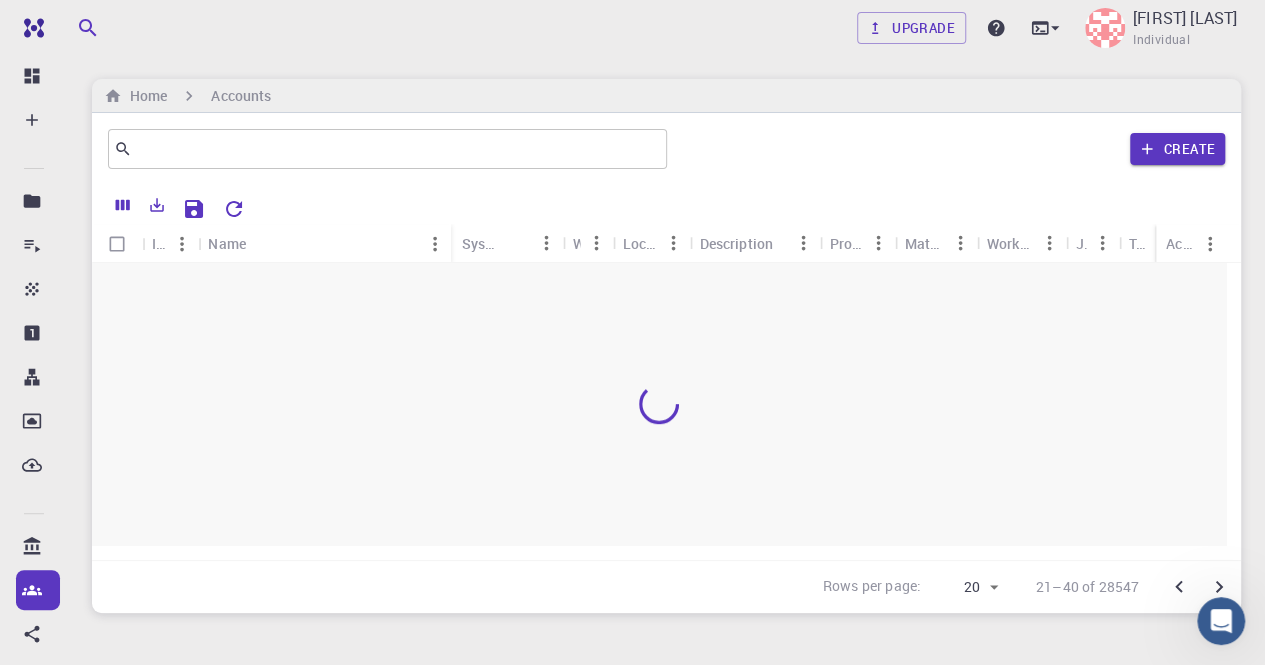 scroll, scrollTop: 0, scrollLeft: 0, axis: both 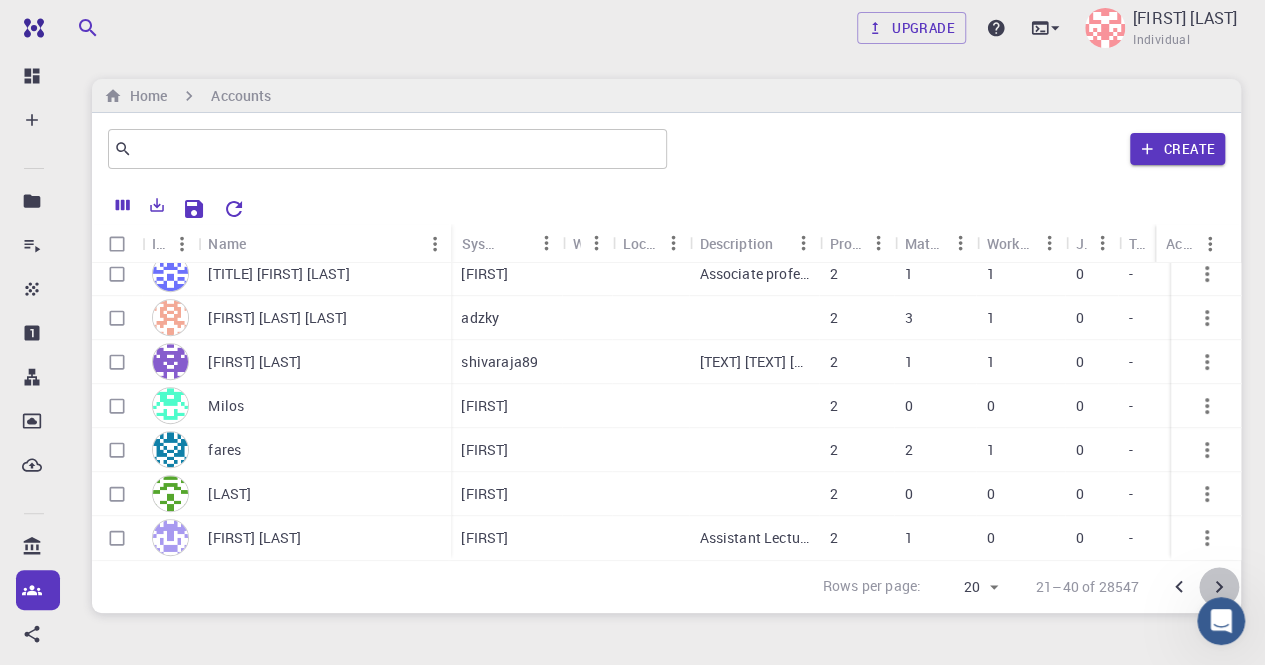 click 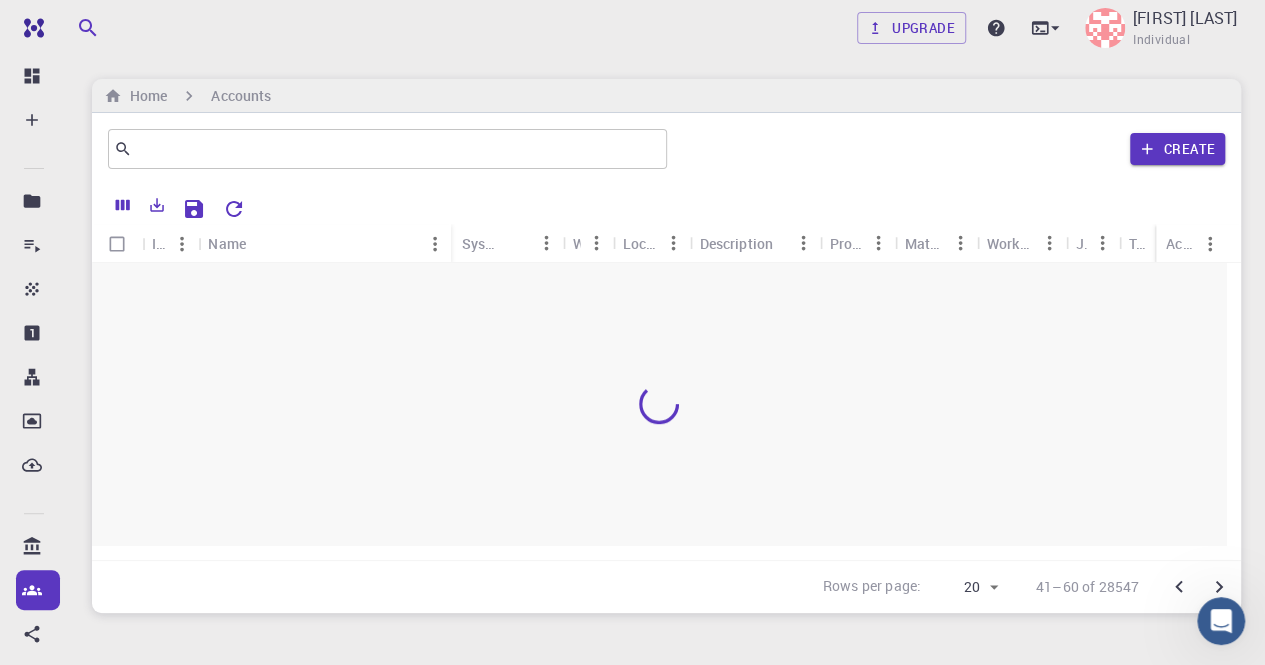 scroll, scrollTop: 0, scrollLeft: 0, axis: both 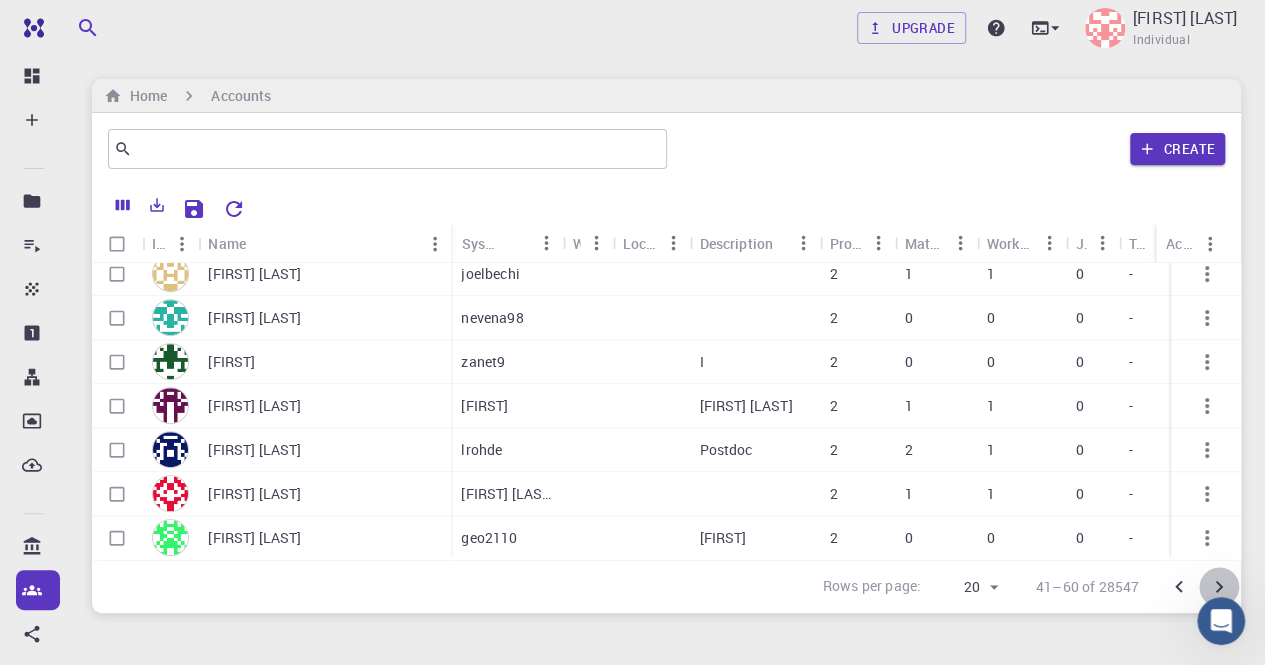 click 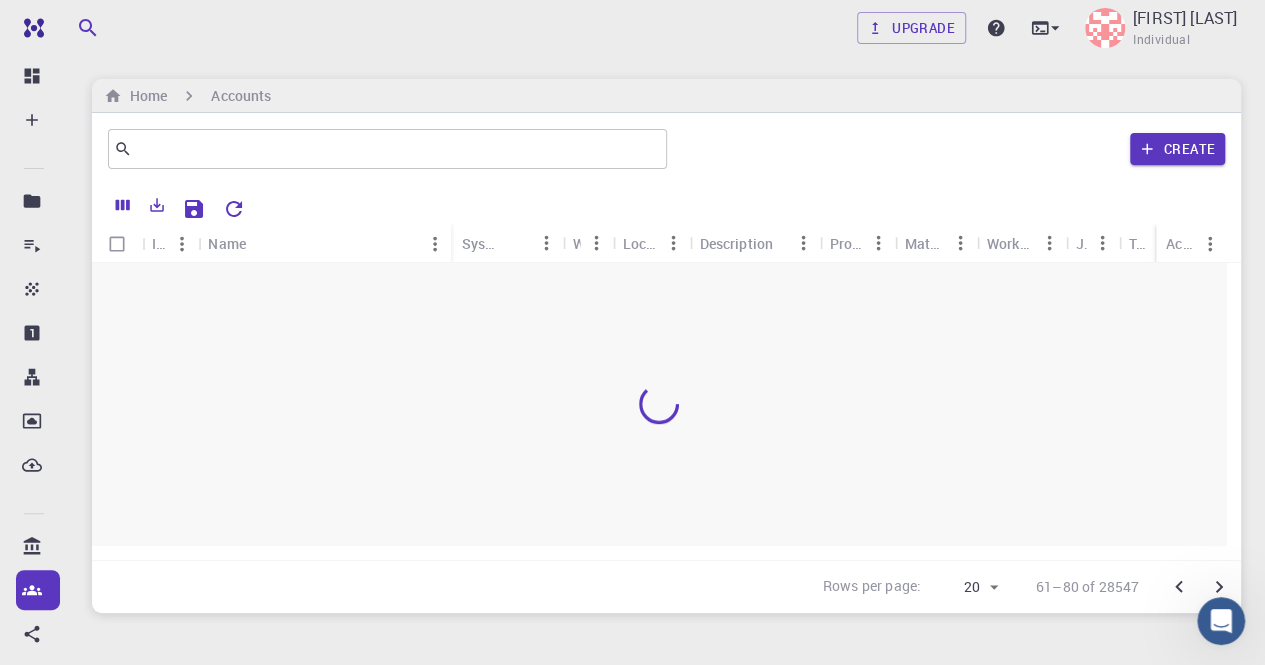 scroll, scrollTop: 0, scrollLeft: 0, axis: both 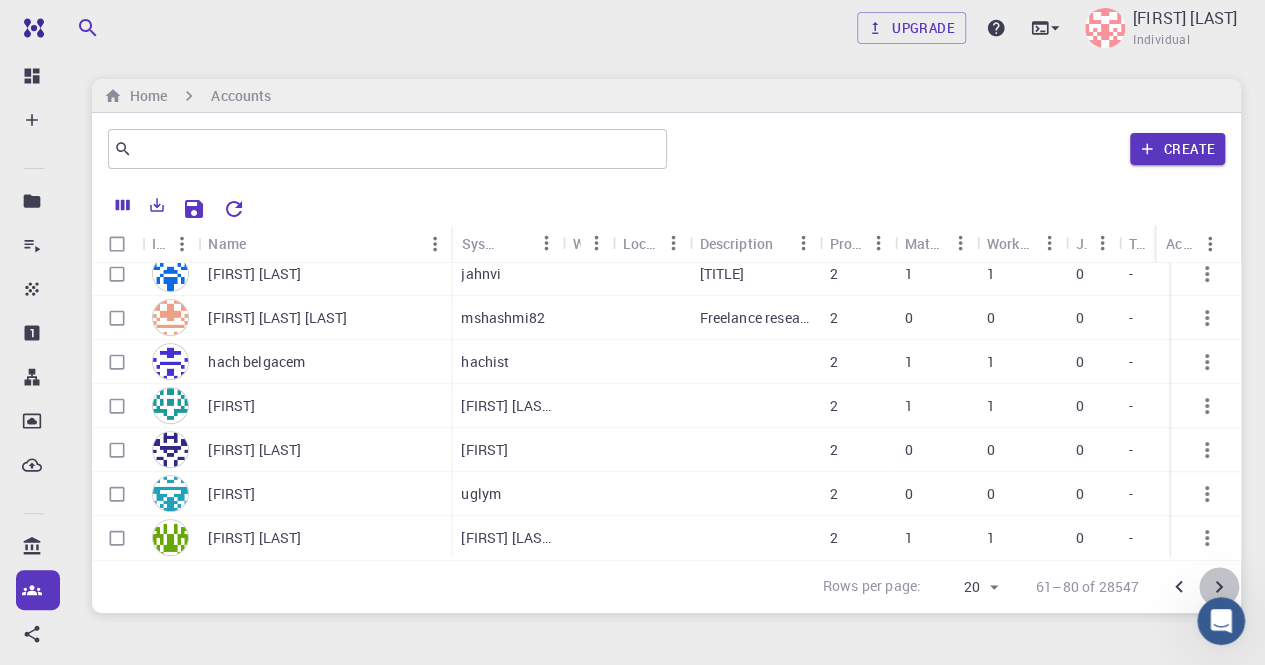 click 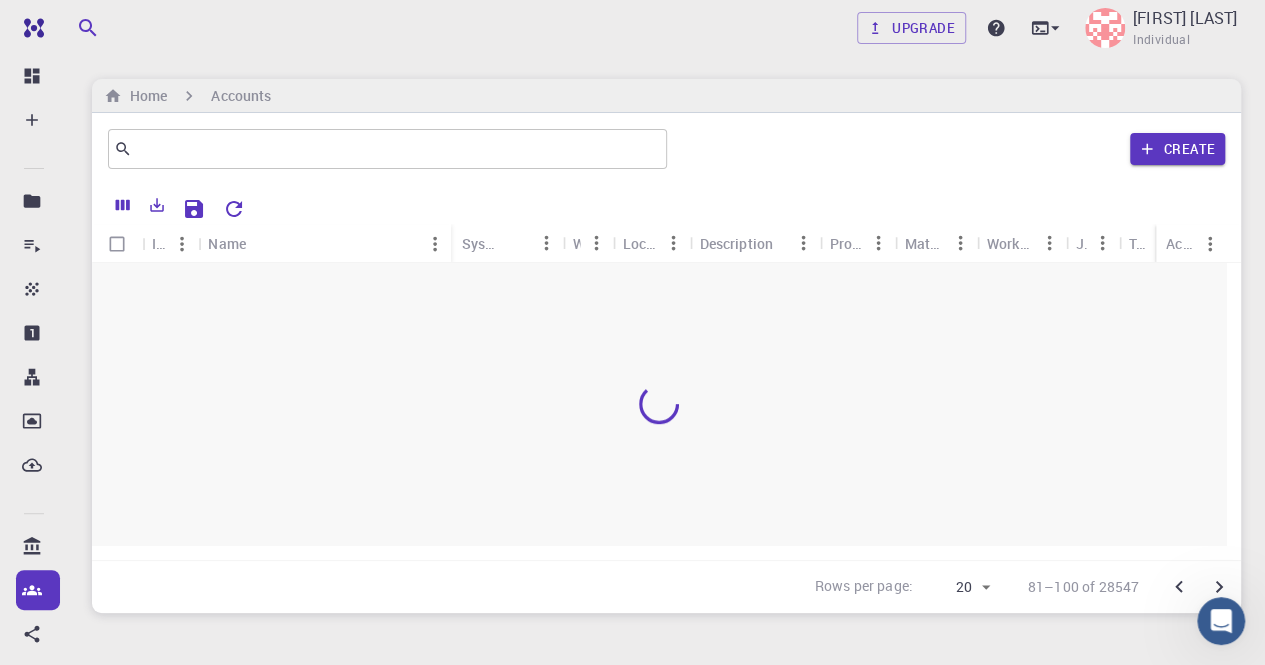 scroll, scrollTop: 0, scrollLeft: 0, axis: both 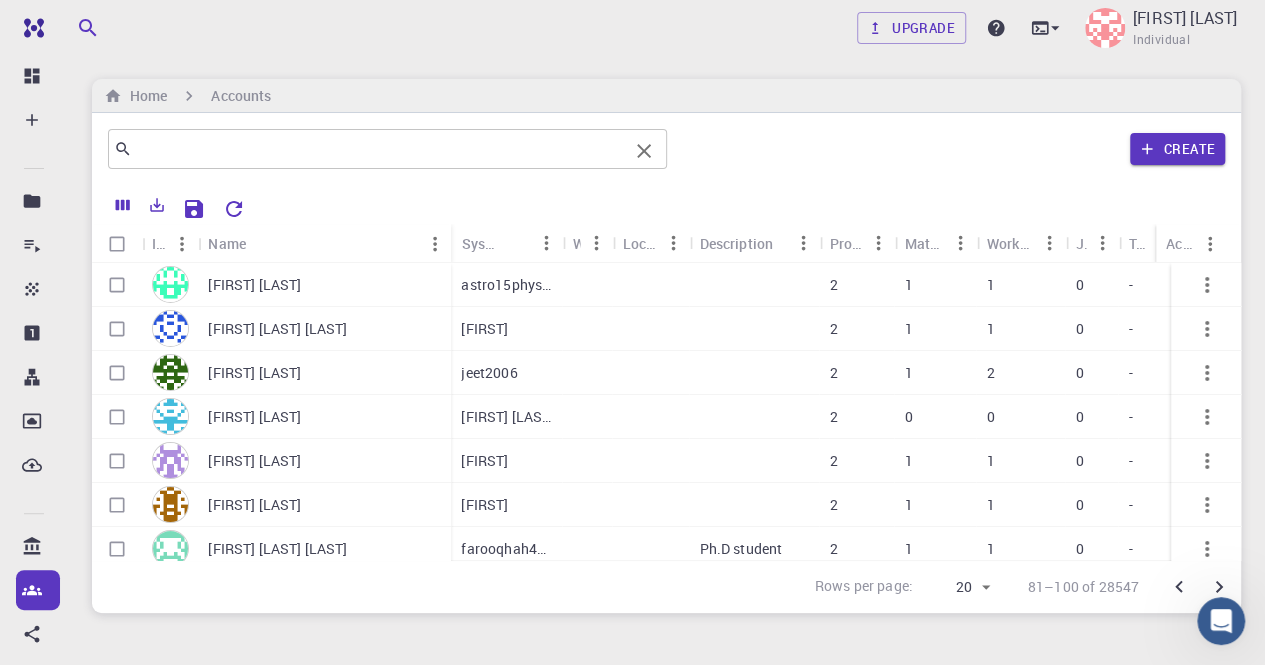 click at bounding box center (380, 149) 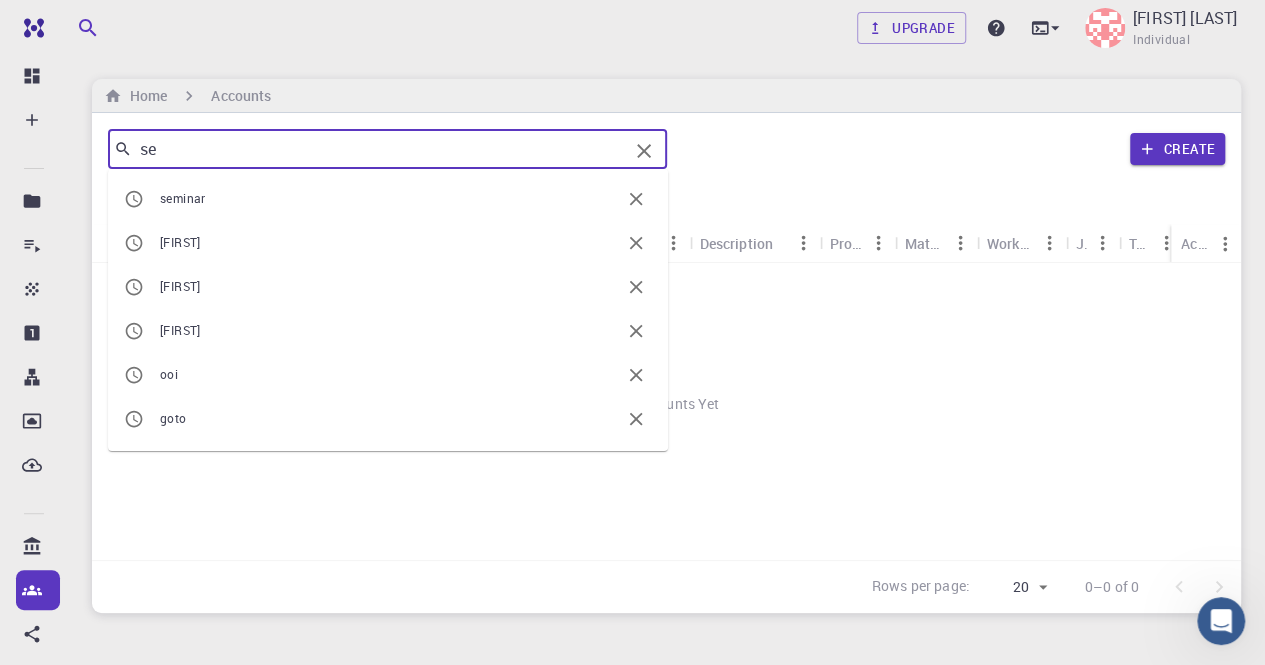 type on "s" 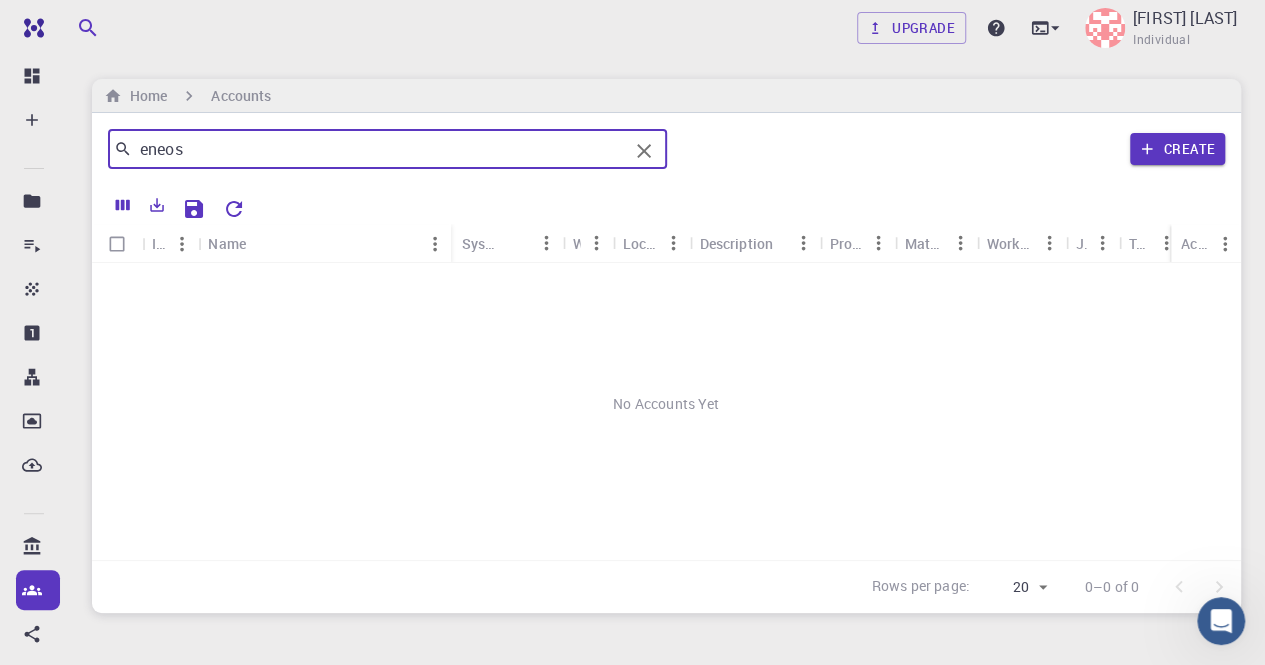 type on "eneos" 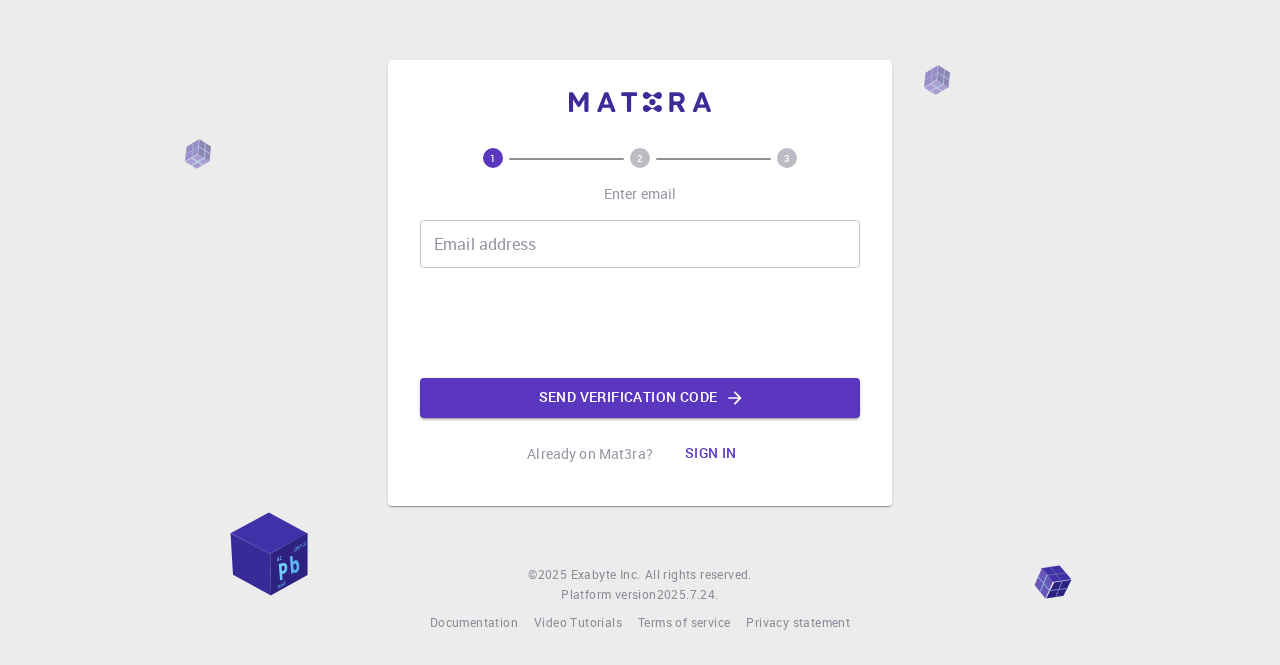 scroll, scrollTop: 0, scrollLeft: 0, axis: both 